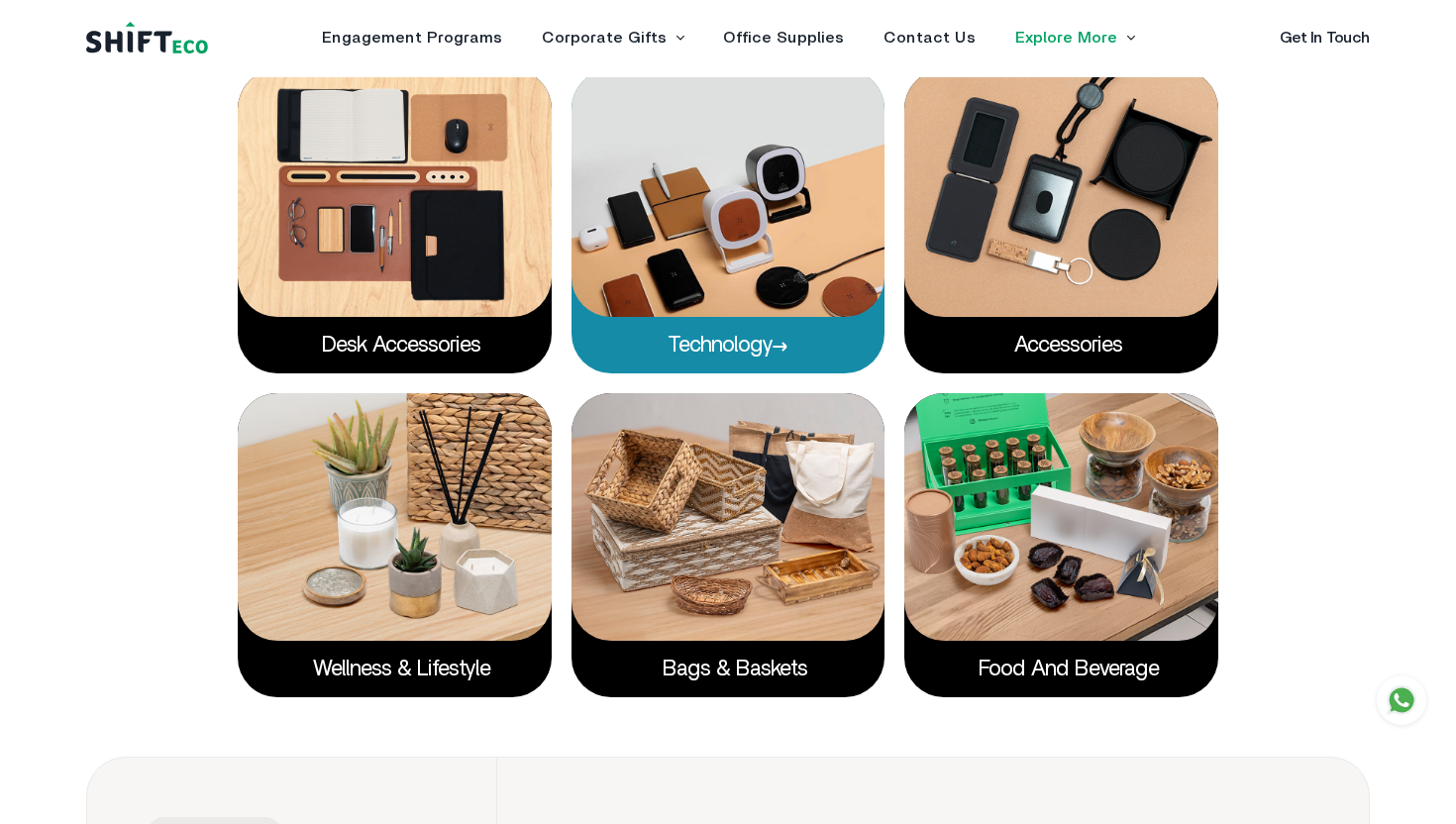 scroll, scrollTop: 3506, scrollLeft: 0, axis: vertical 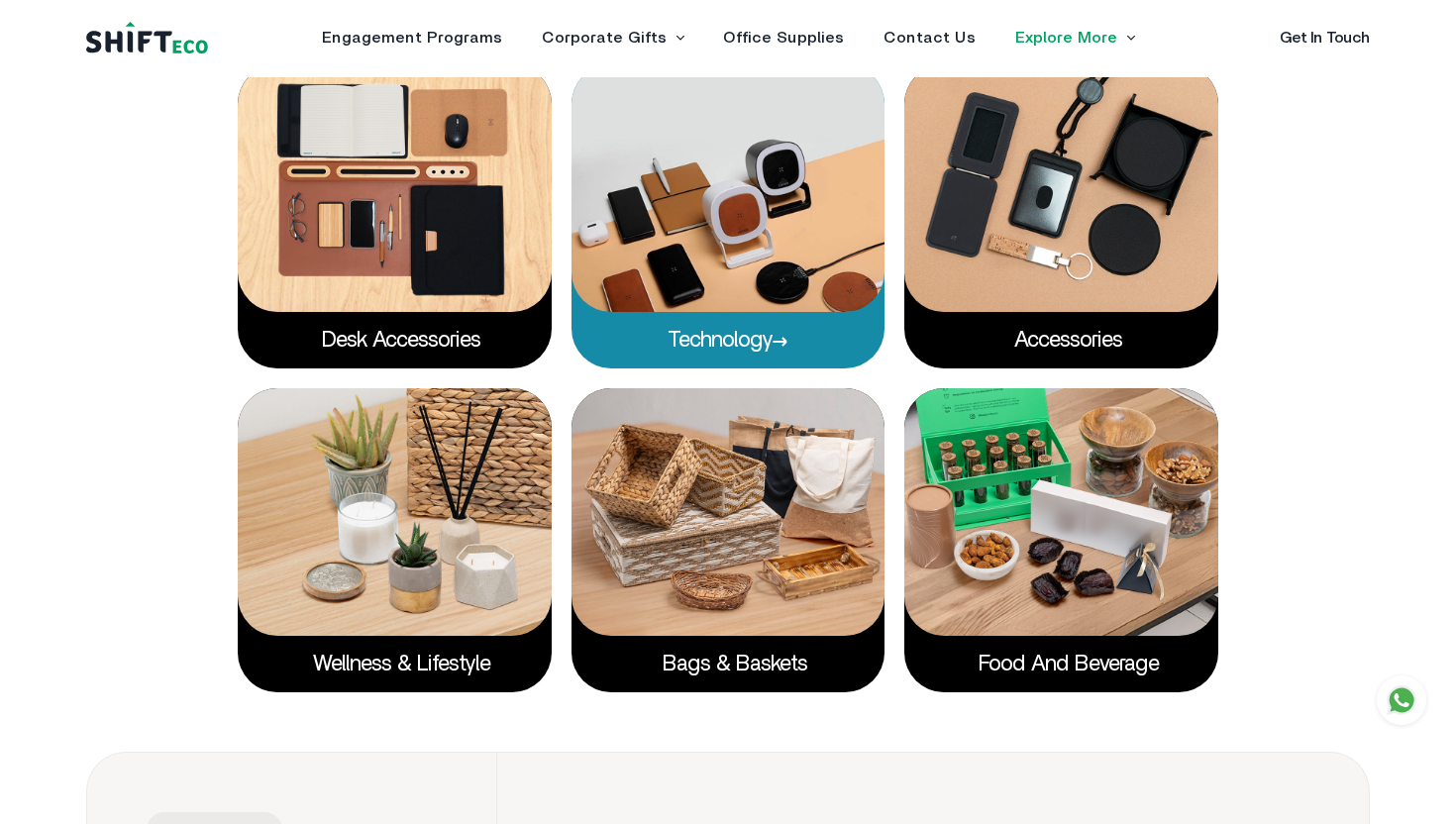 click at bounding box center [728, 188] 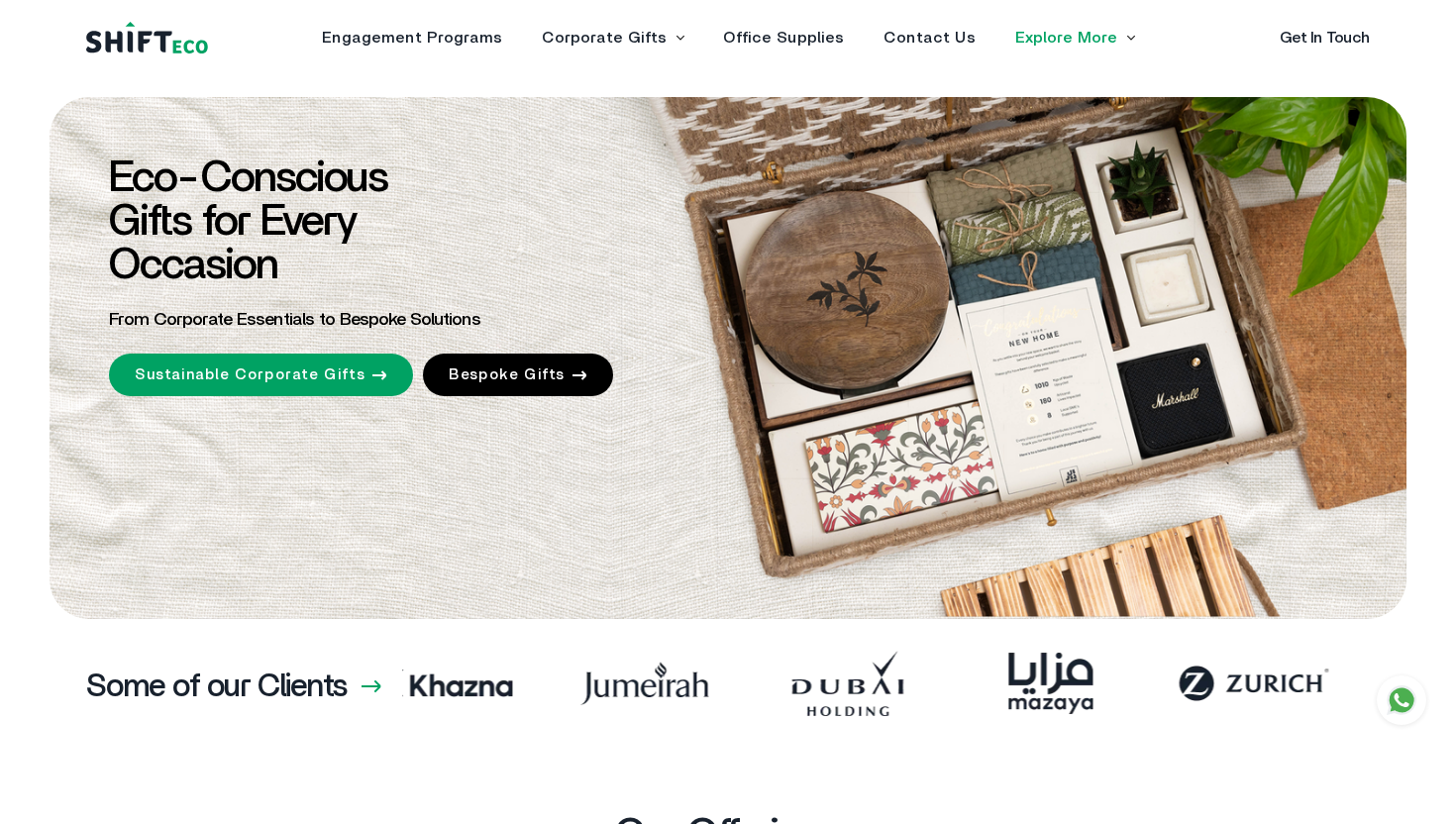 scroll, scrollTop: 0, scrollLeft: 0, axis: both 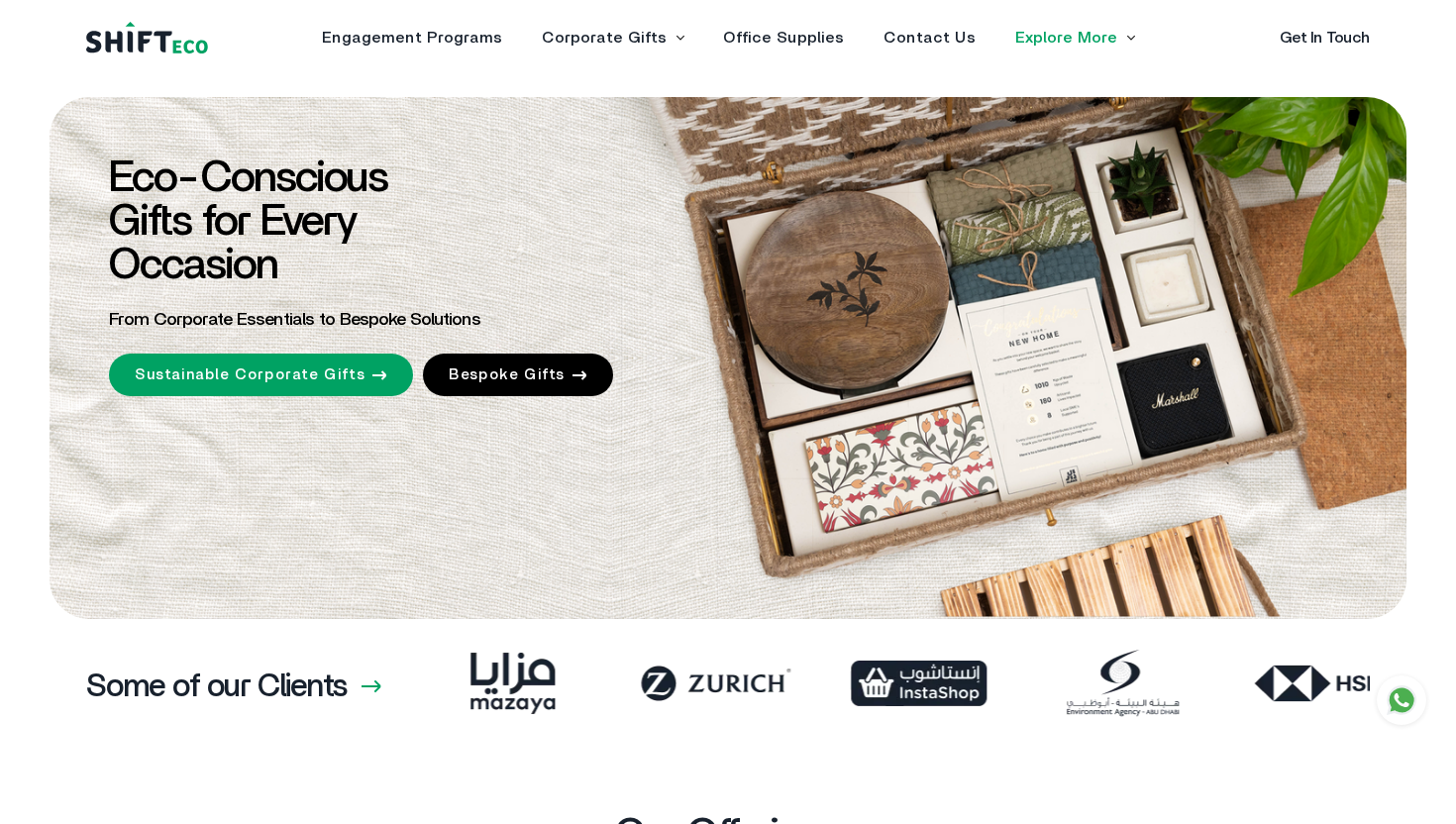 click on "Corporate Gifts
Sustainable Corporate Gifts
Bespoke Gifts" at bounding box center (612, 38) 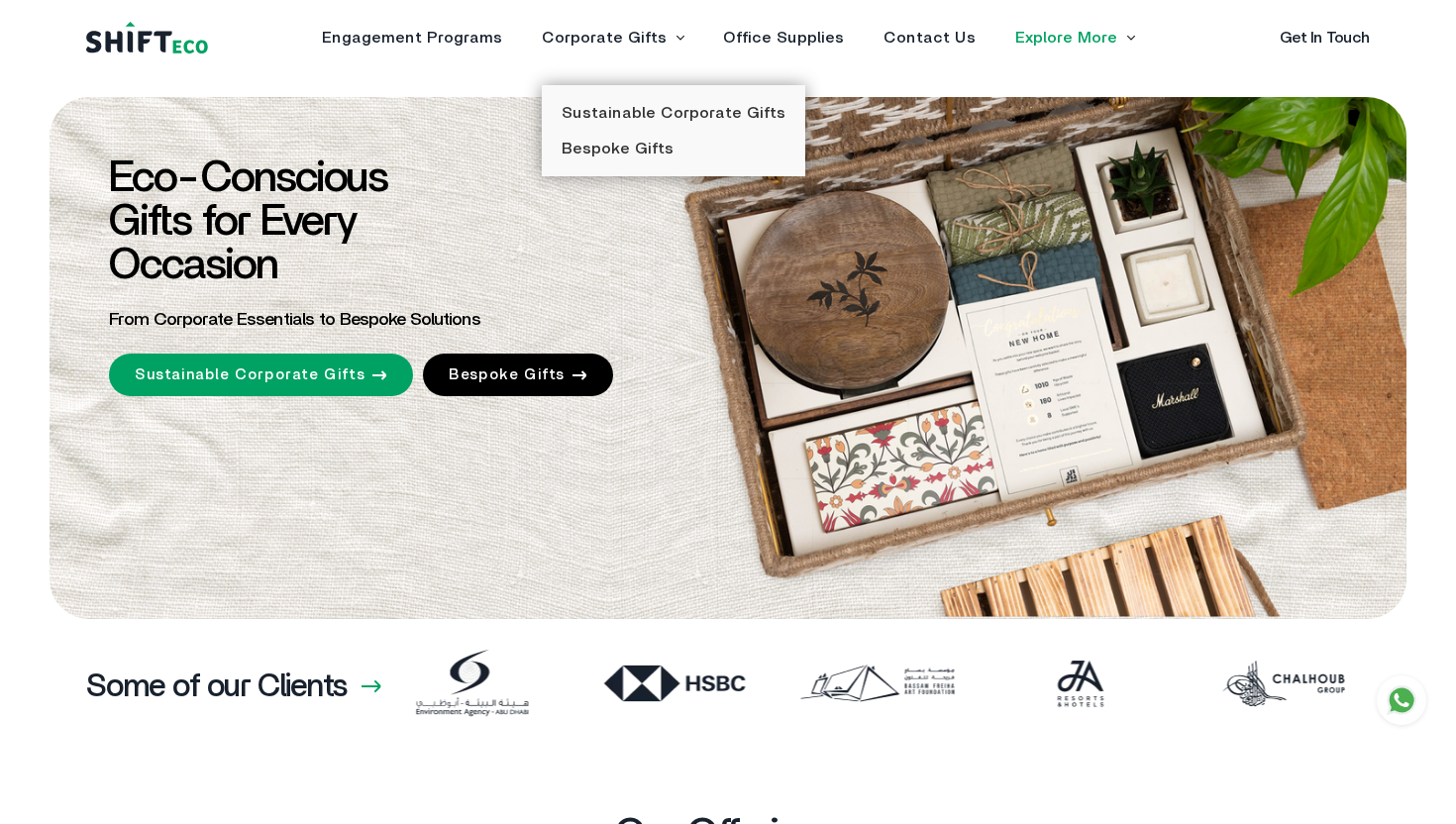click on "Sustainable Corporate Gifts
Bespoke Gifts" at bounding box center (674, 131) 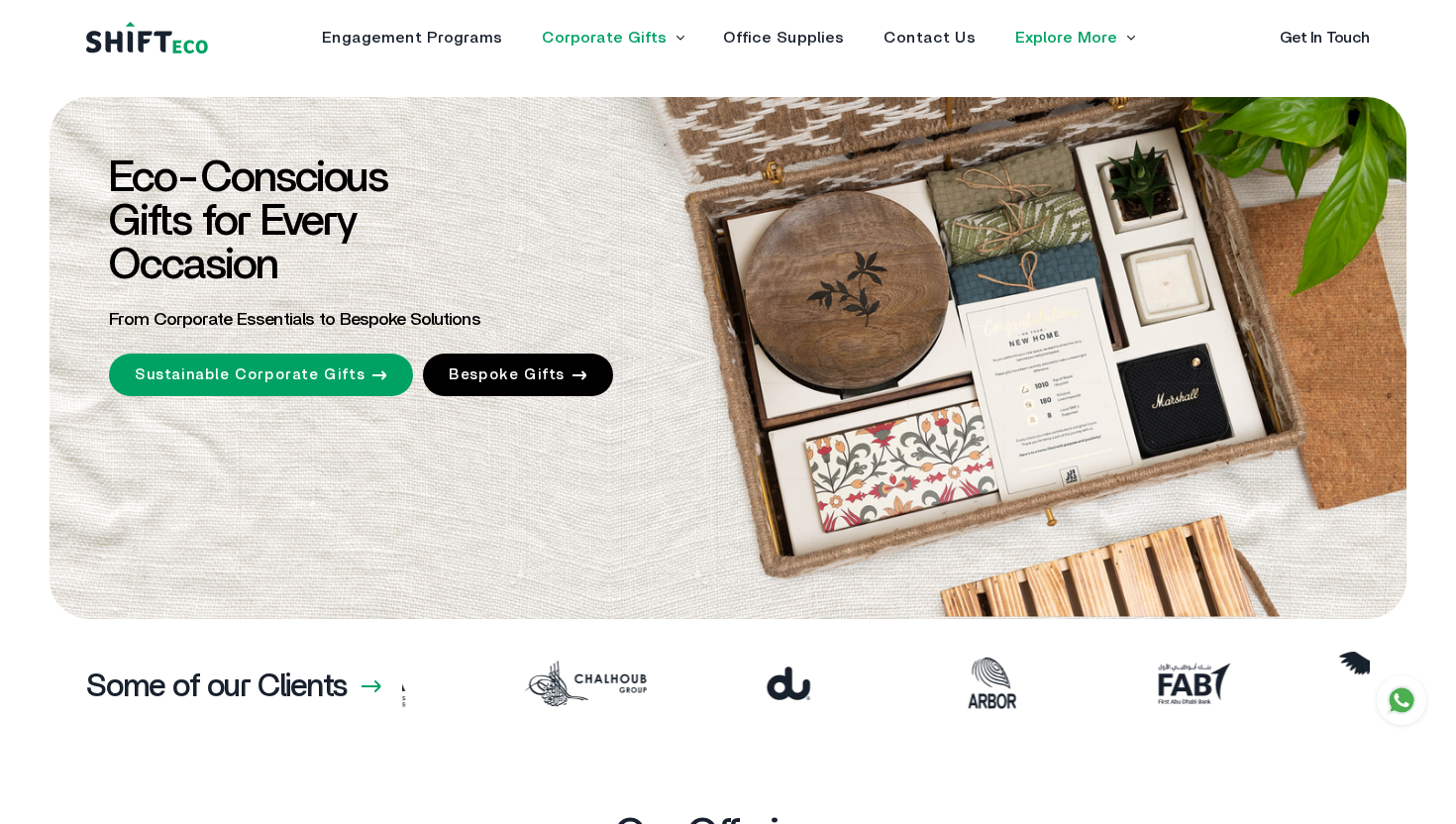 click on "Corporate Gifts" at bounding box center [604, 38] 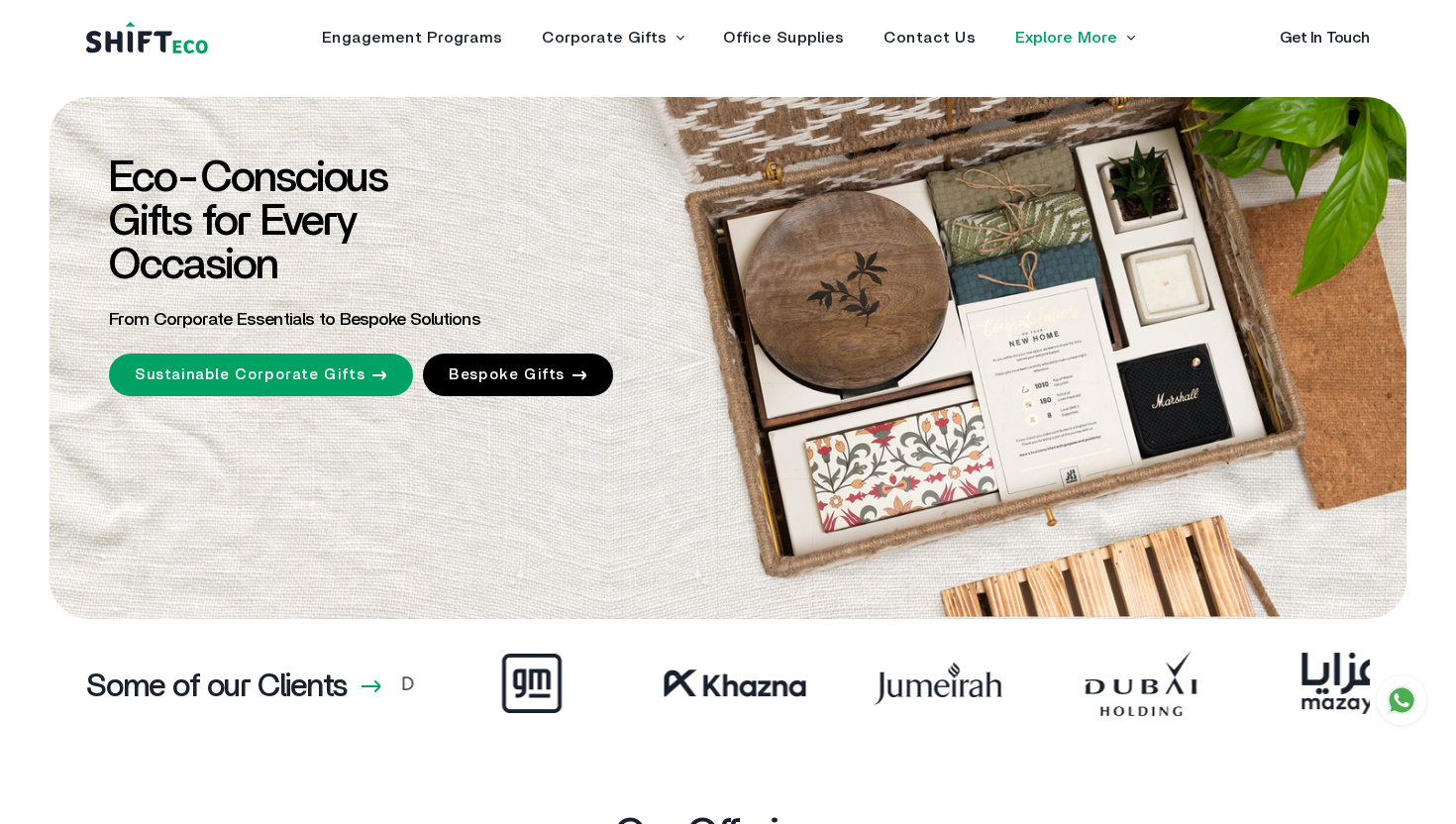 scroll, scrollTop: 0, scrollLeft: 0, axis: both 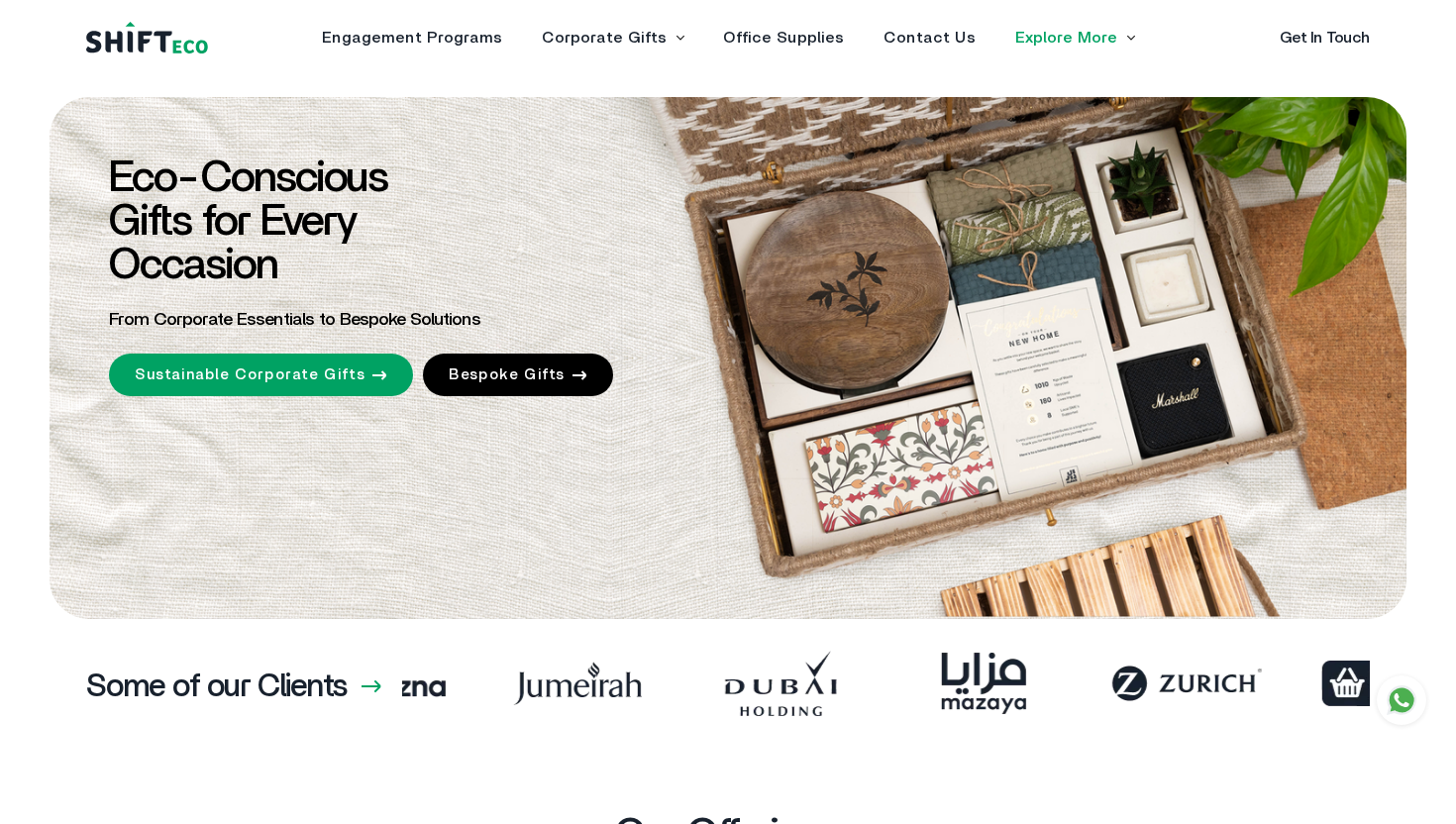 click on "Engagement Programs
Corporate Gifts
Sustainable Corporate Gifts
Bespoke Gifts
Office Supplies
Contact Us
Explore More
Eco Shop
Learn with Shift Eco" at bounding box center (728, 38) 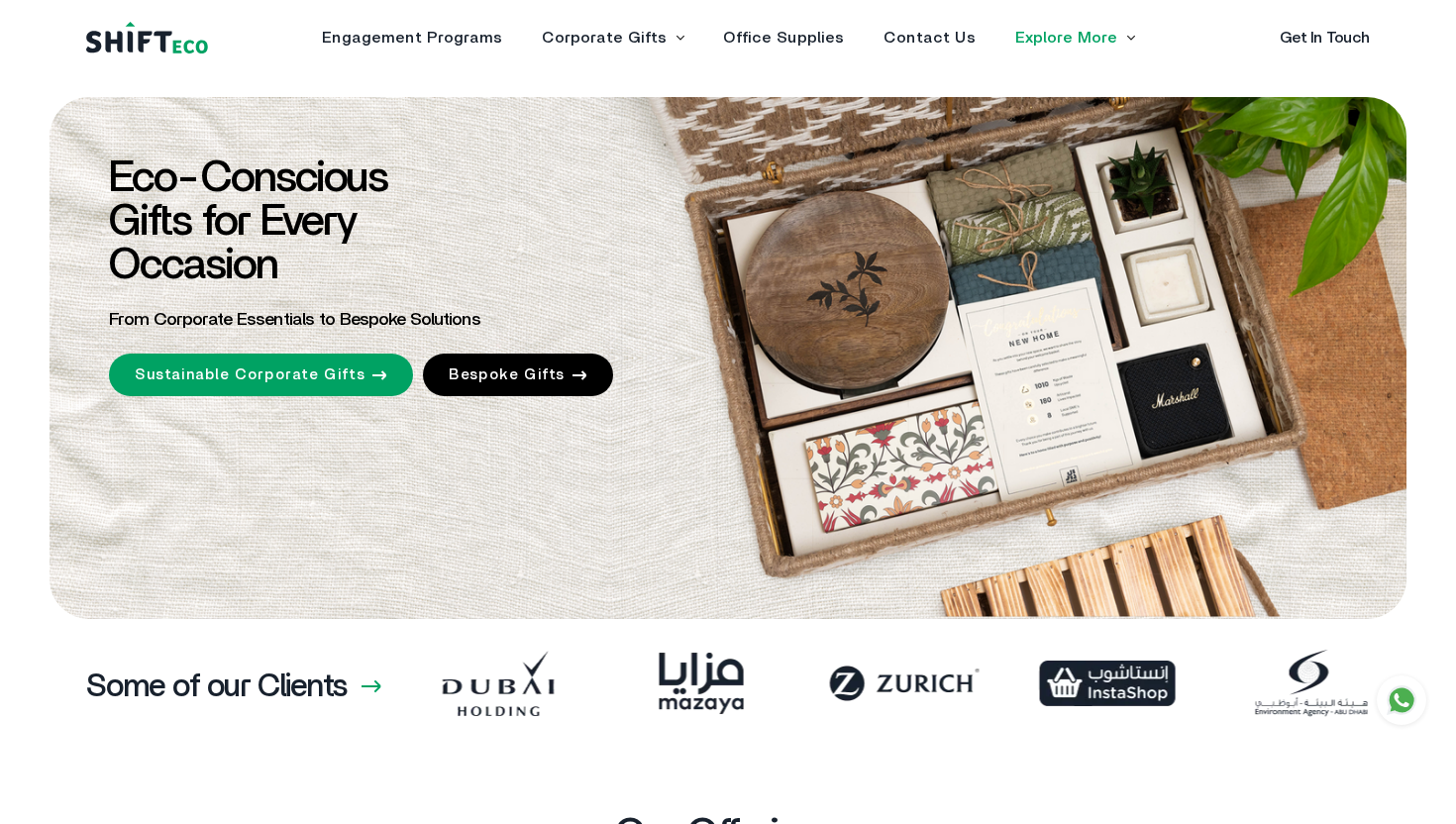 click on "Corporate Gifts
Sustainable Corporate Gifts
Bespoke Gifts" at bounding box center [612, 38] 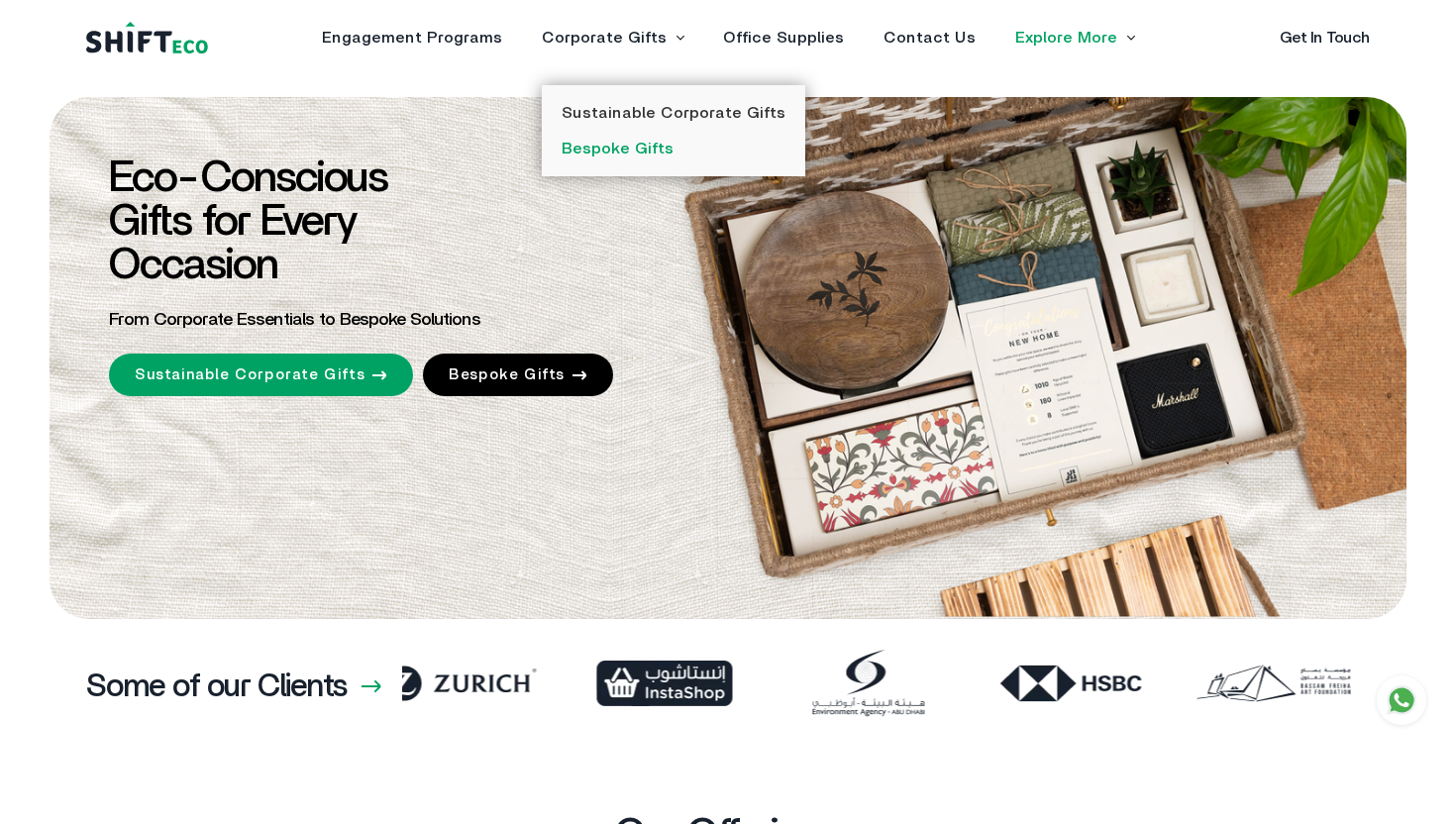 click on "Bespoke Gifts" at bounding box center [617, 149] 